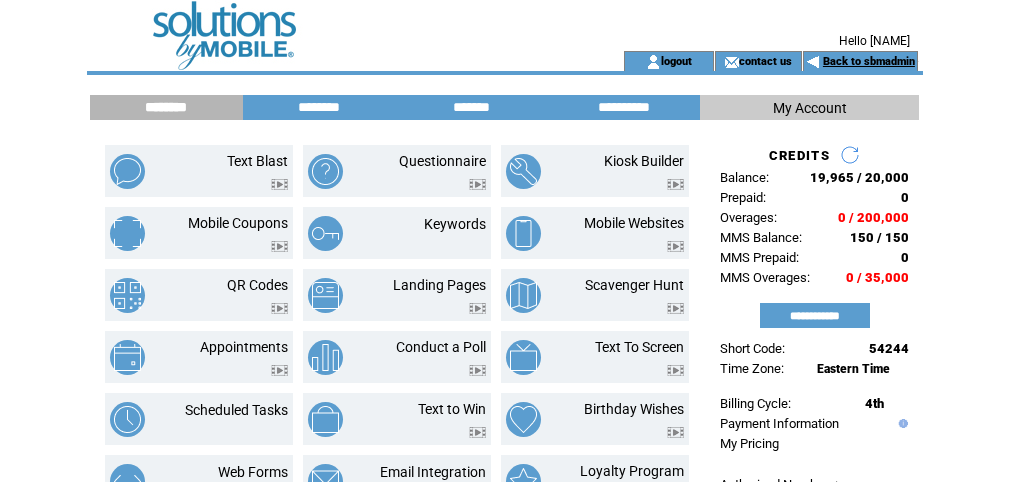scroll, scrollTop: 0, scrollLeft: 0, axis: both 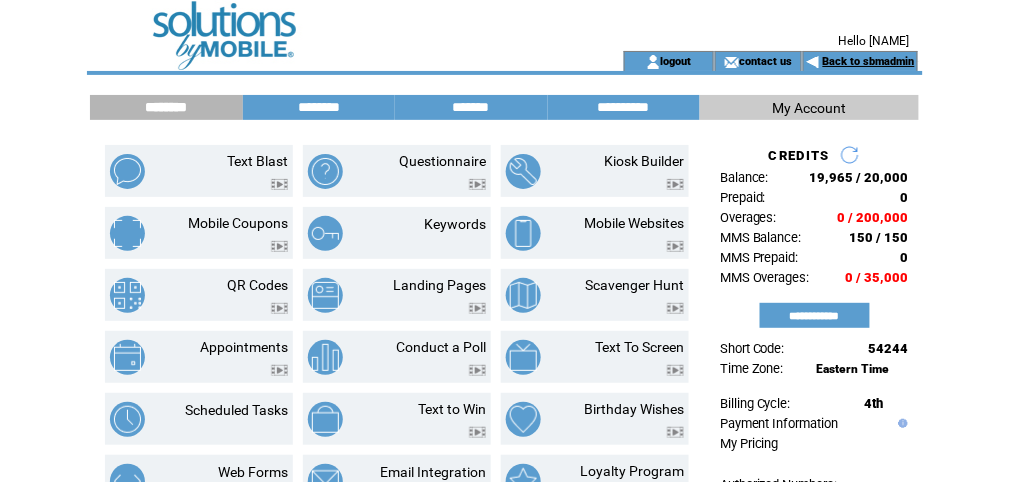 click on "Back to sbmadmin" at bounding box center (869, 61) 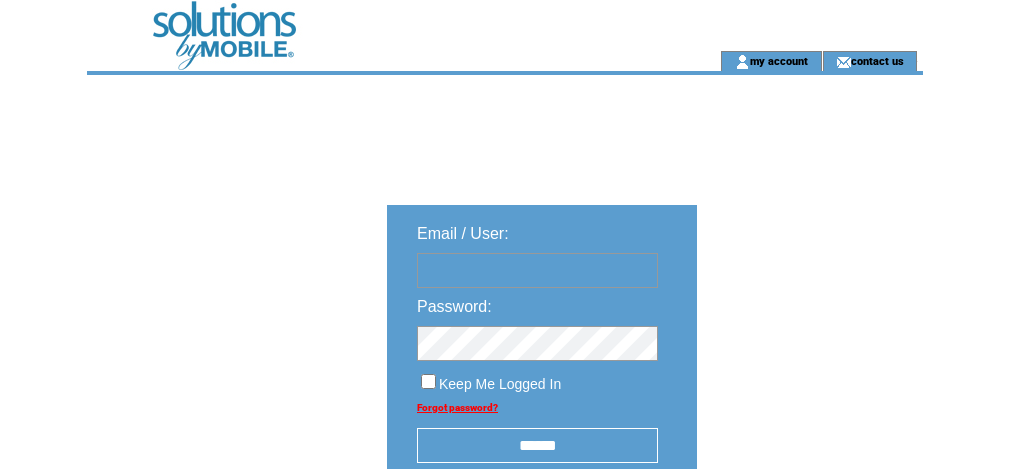 scroll, scrollTop: 0, scrollLeft: 0, axis: both 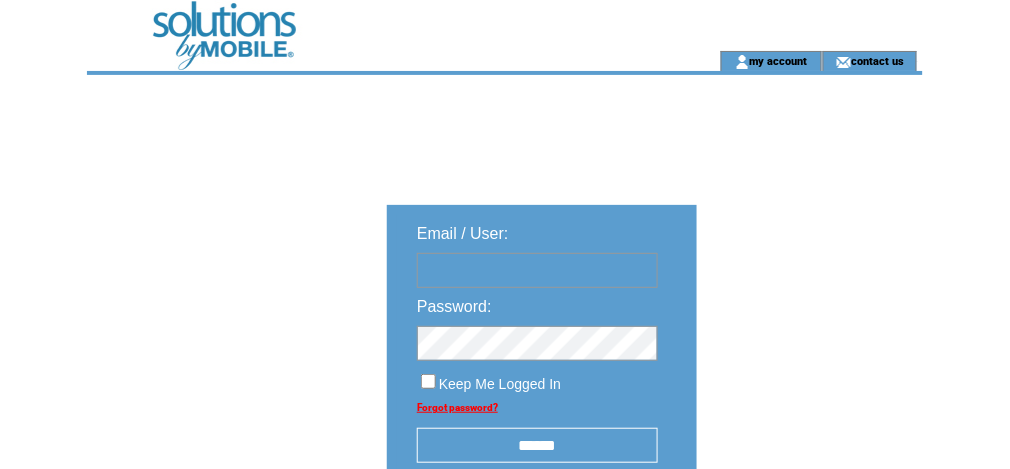 type on "********" 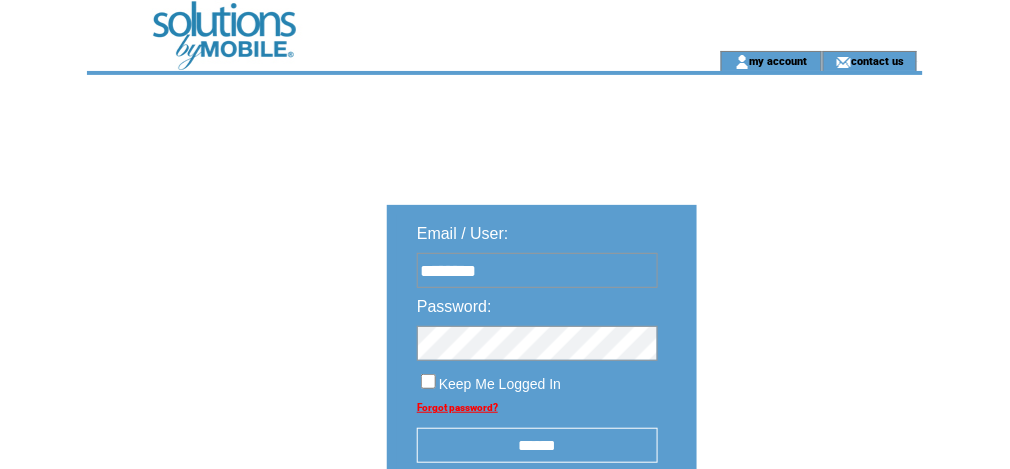 click at bounding box center (371, 25) 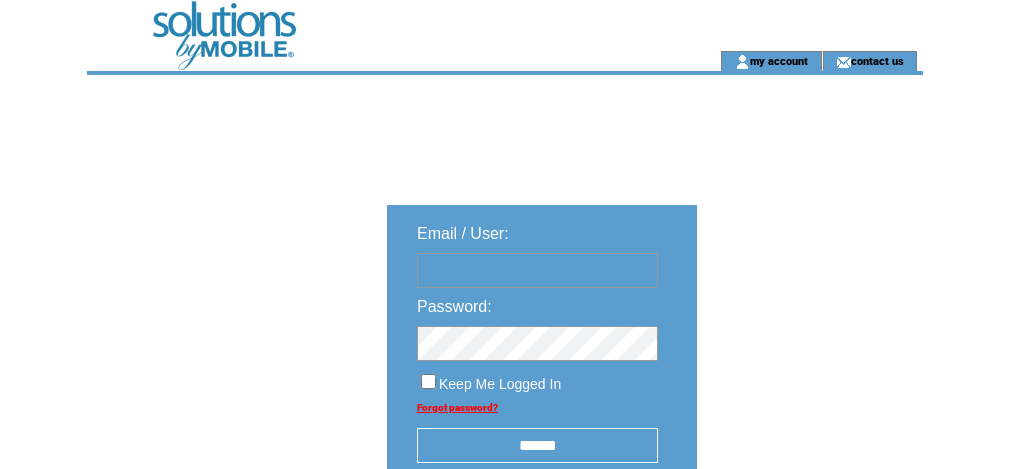 scroll, scrollTop: 0, scrollLeft: 0, axis: both 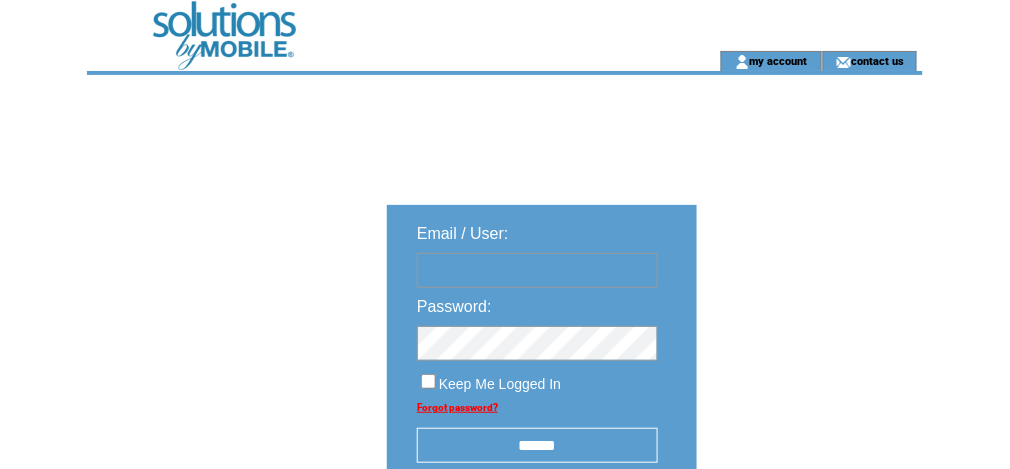 type on "********" 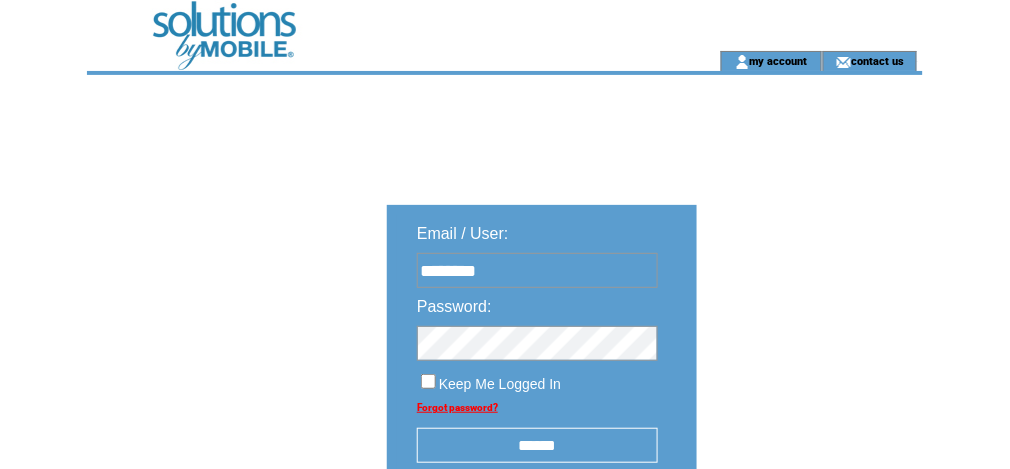 click on "******" at bounding box center (537, 445) 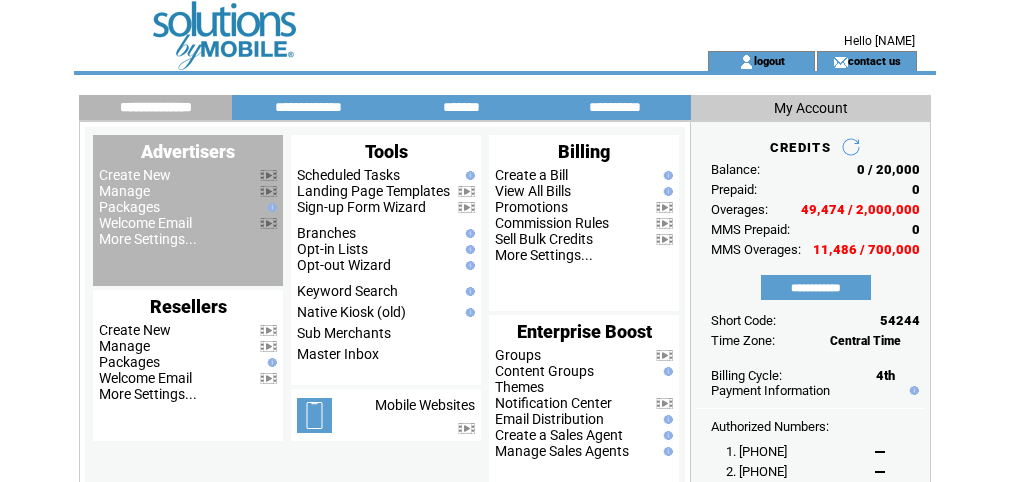 scroll, scrollTop: 0, scrollLeft: 0, axis: both 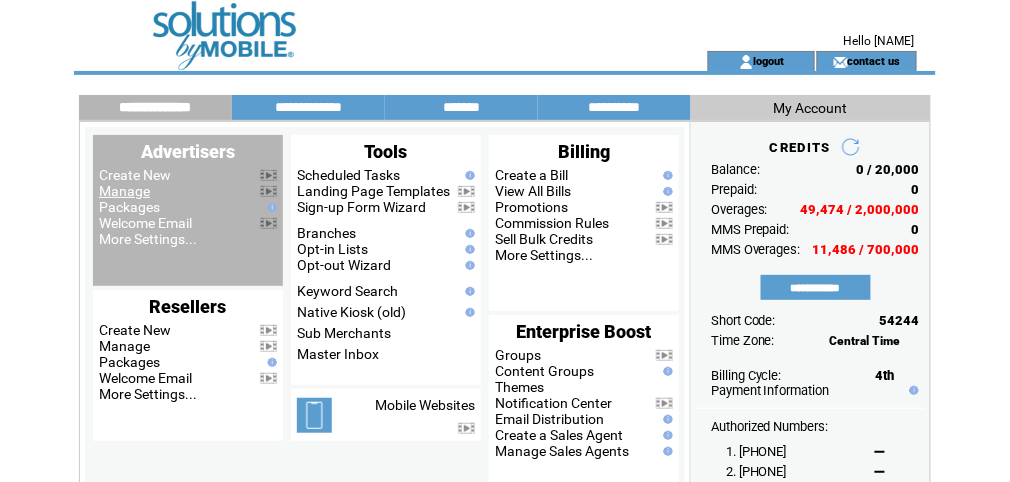 click on "Manage" at bounding box center (124, 191) 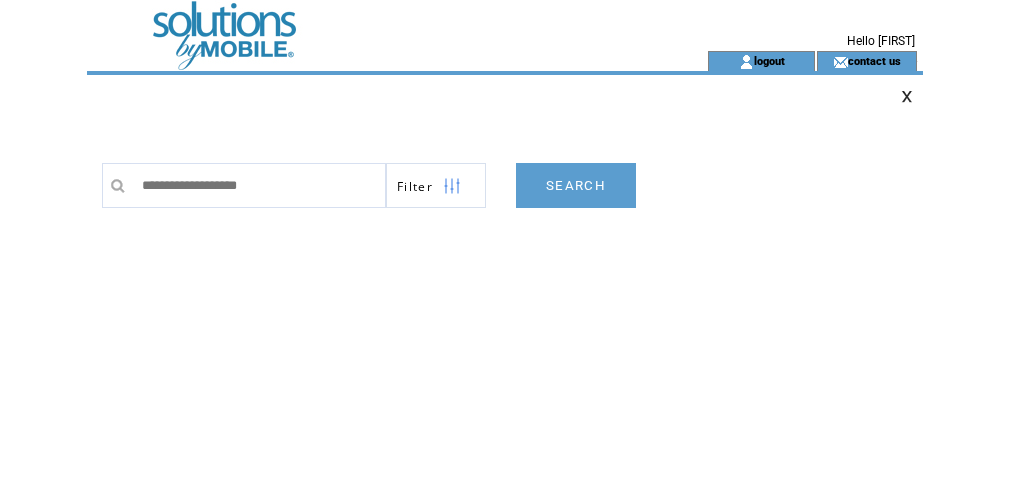 scroll, scrollTop: 0, scrollLeft: 0, axis: both 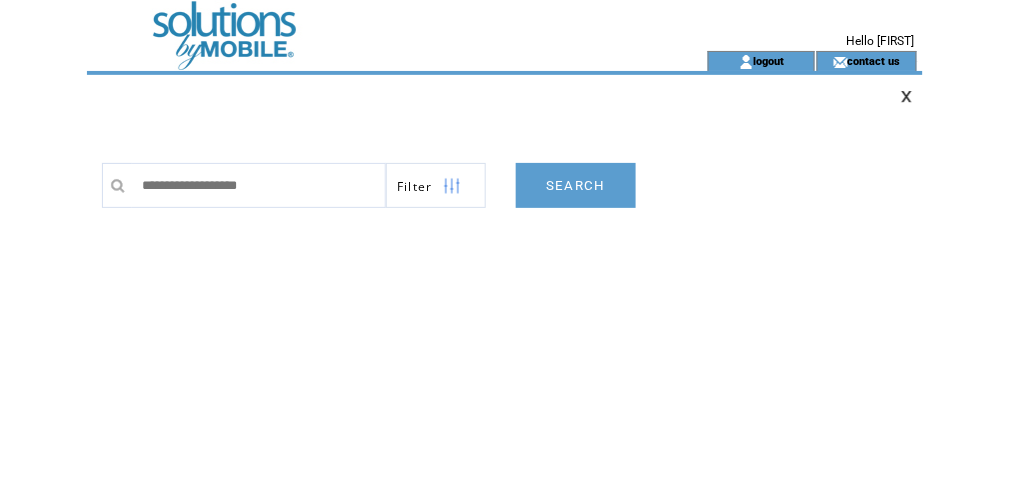 click at bounding box center [452, 186] 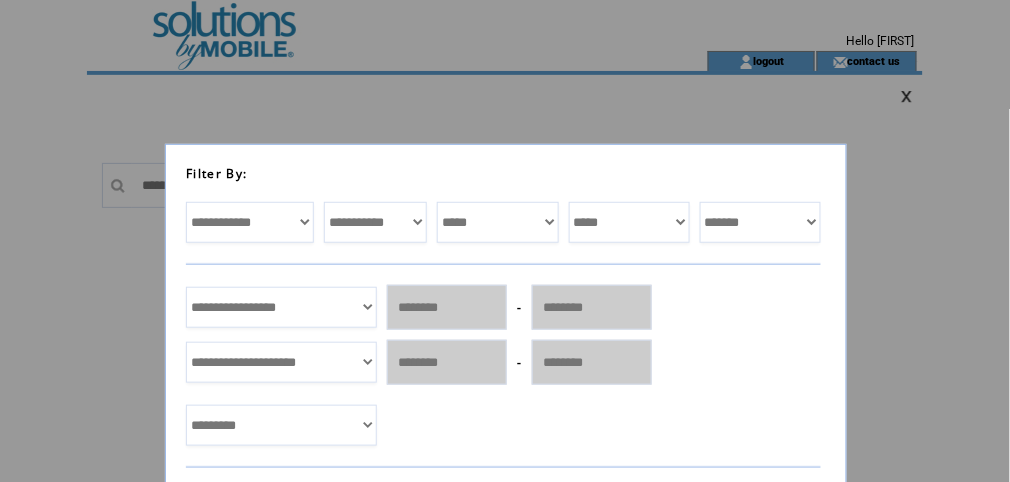 scroll, scrollTop: 160, scrollLeft: 0, axis: vertical 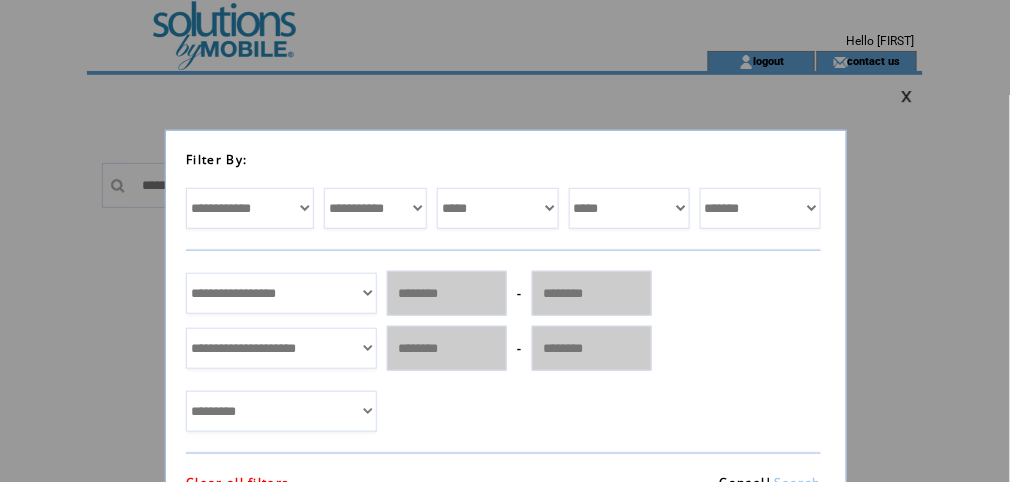 click on "**********" at bounding box center (281, 293) 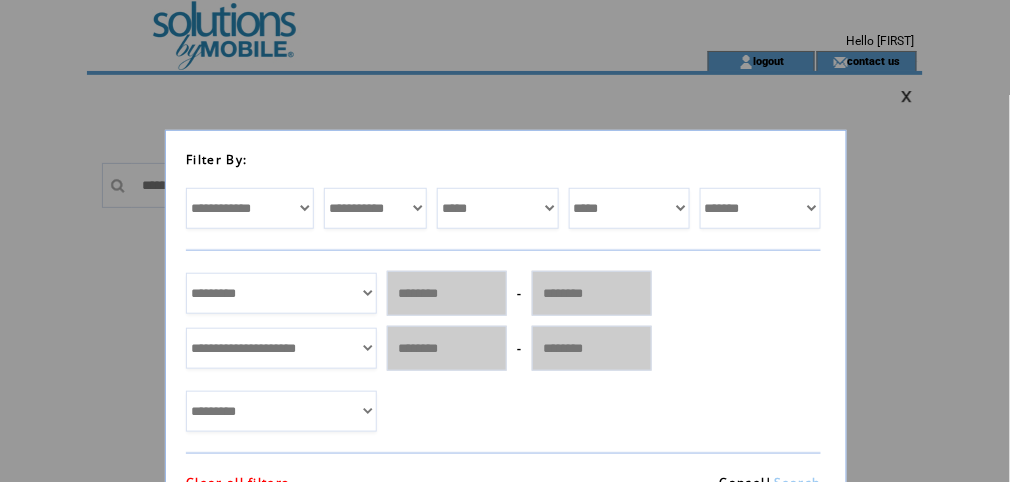 click on "**********" at bounding box center [281, 293] 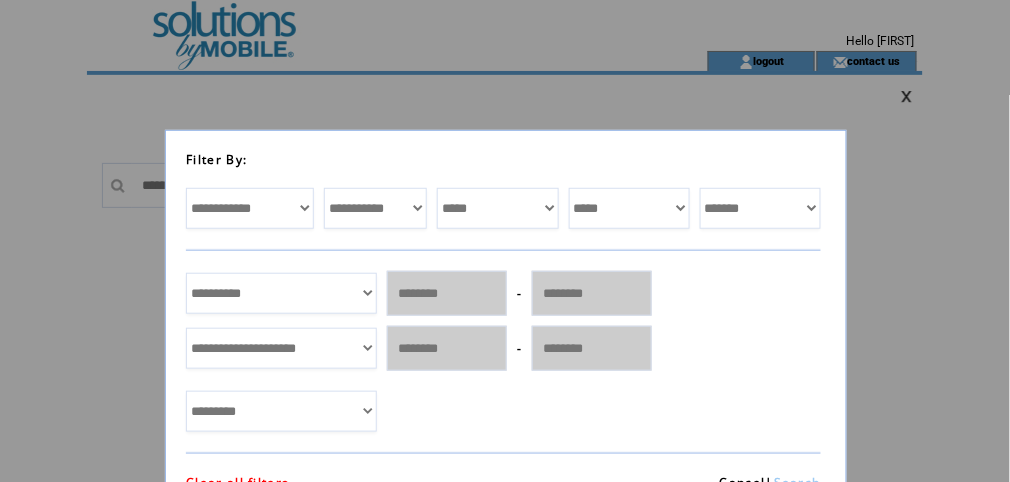 click on "**********" at bounding box center [281, 293] 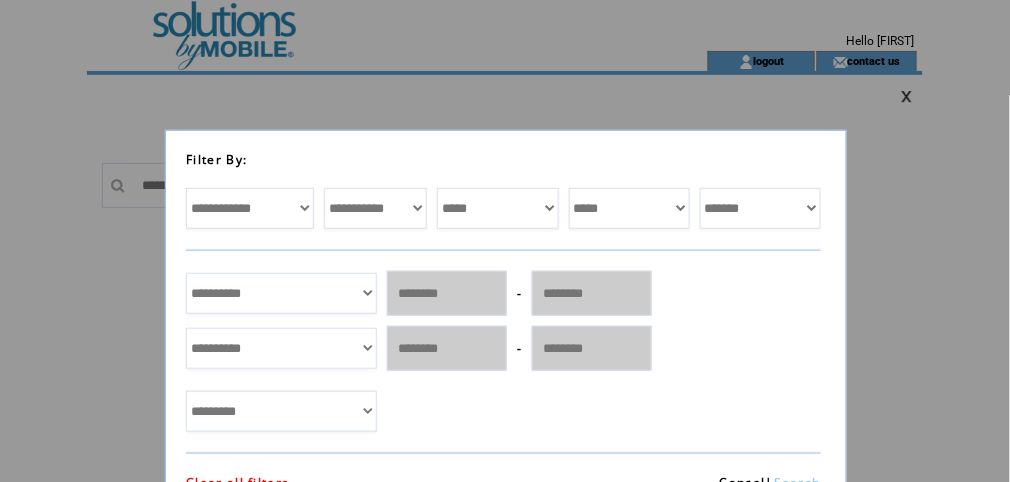 click on "**********" at bounding box center [281, 348] 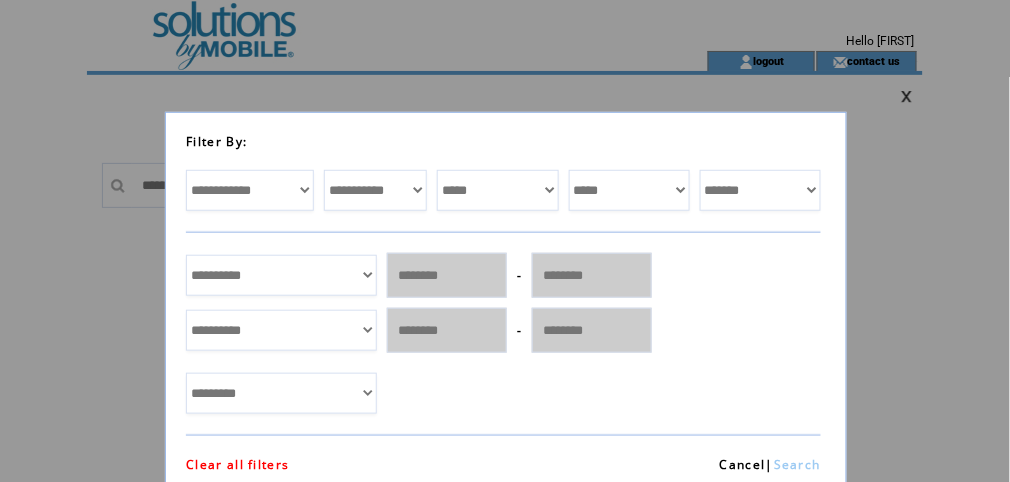 scroll, scrollTop: 187, scrollLeft: 0, axis: vertical 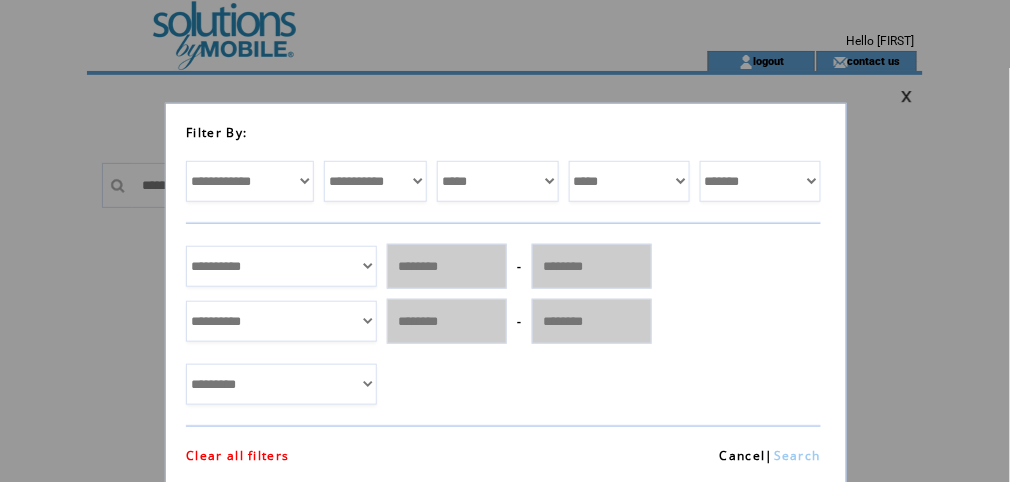 click on "Search" at bounding box center [797, 455] 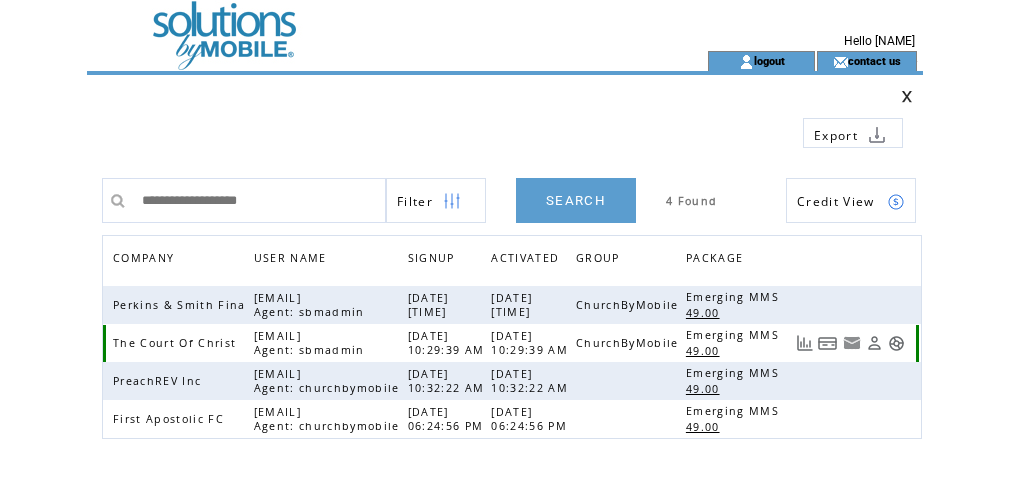 scroll, scrollTop: 0, scrollLeft: 0, axis: both 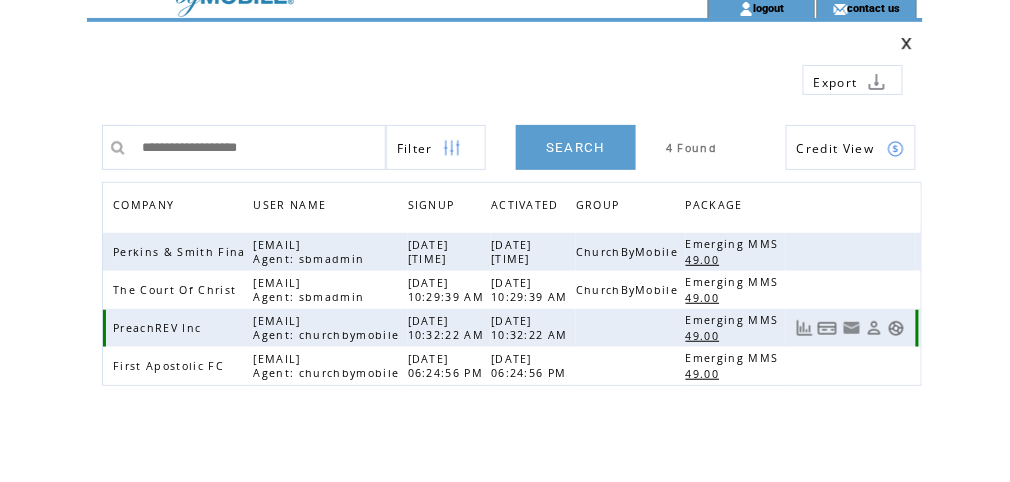 drag, startPoint x: 199, startPoint y: 321, endPoint x: 346, endPoint y: 318, distance: 147.03061 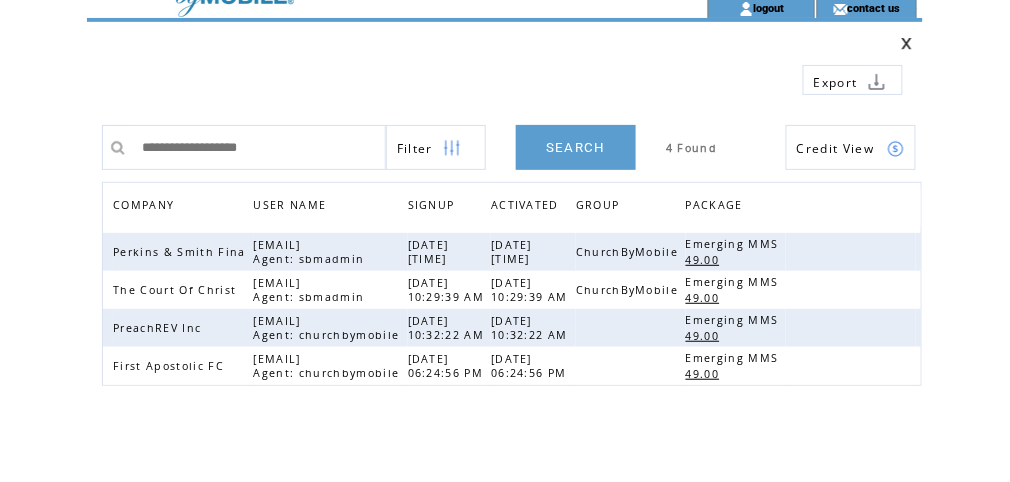 copy on "info@findgraceglobal.org" 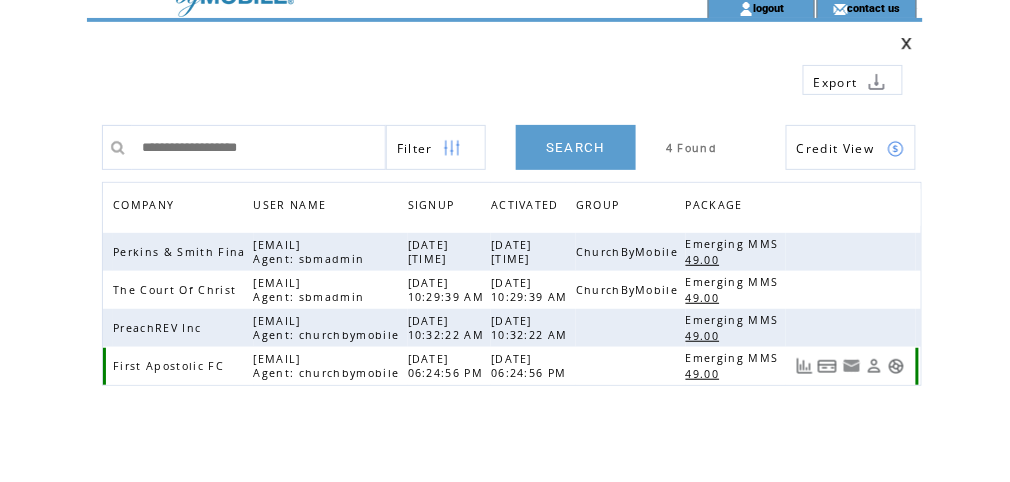 drag, startPoint x: 205, startPoint y: 355, endPoint x: 372, endPoint y: 356, distance: 167.00299 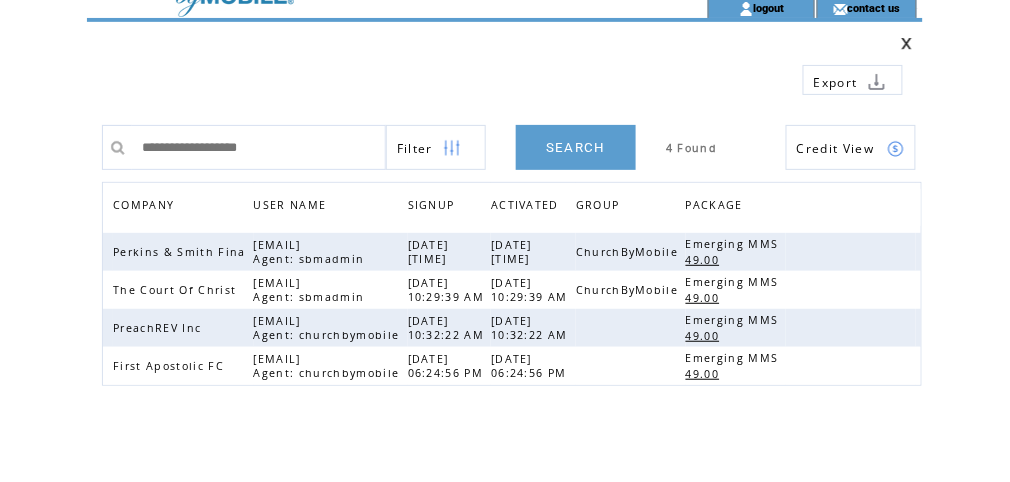 copy on "alweathers1022@gmail.com" 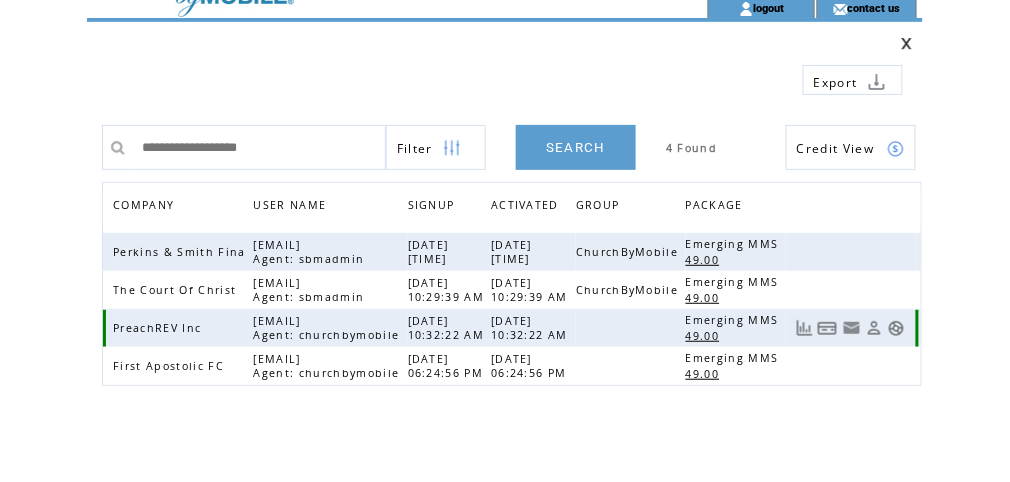 drag, startPoint x: 202, startPoint y: 320, endPoint x: 357, endPoint y: 317, distance: 155.02902 